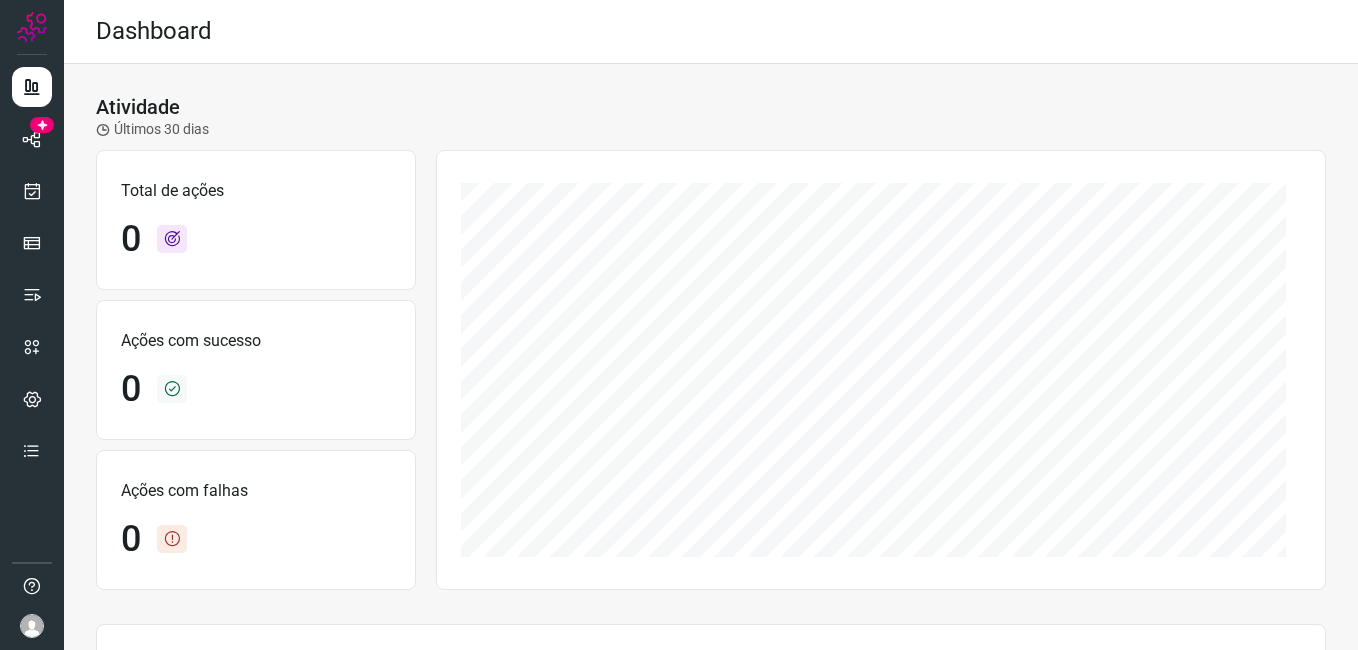 scroll, scrollTop: 0, scrollLeft: 0, axis: both 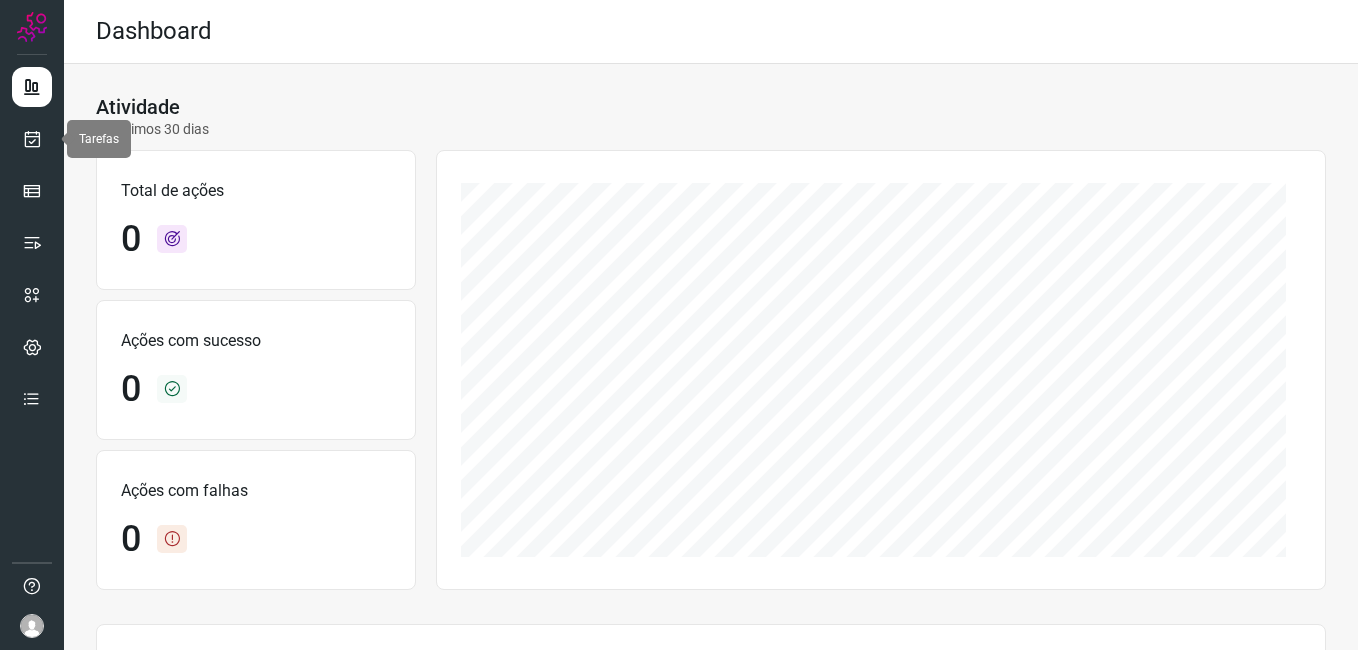 drag, startPoint x: 32, startPoint y: 142, endPoint x: 61, endPoint y: 161, distance: 34.669872 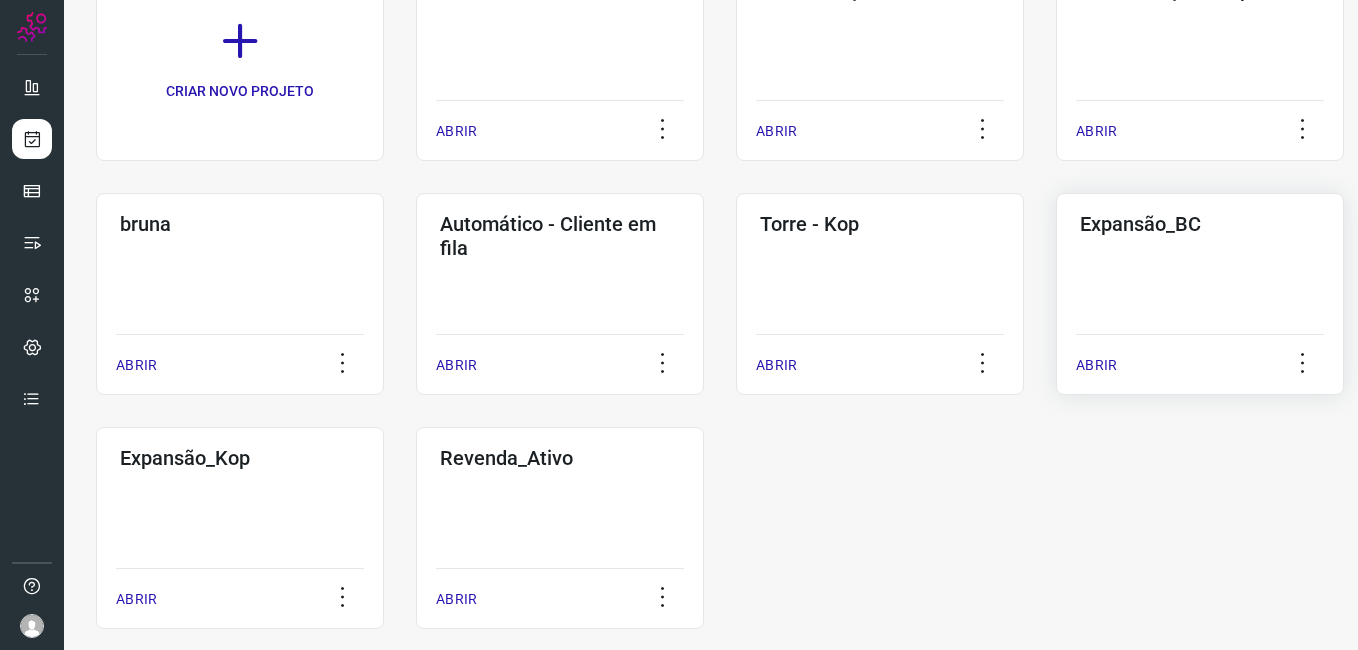 click on "Expansão_BC  ABRIR" 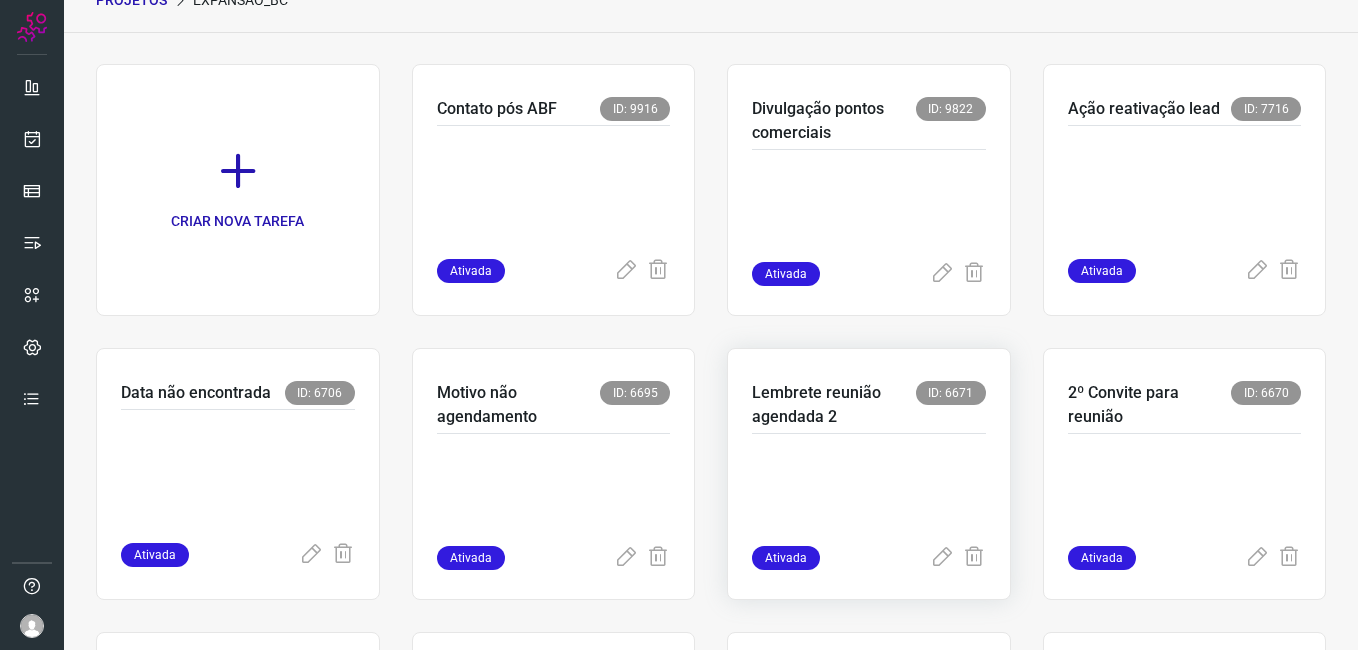scroll, scrollTop: 0, scrollLeft: 0, axis: both 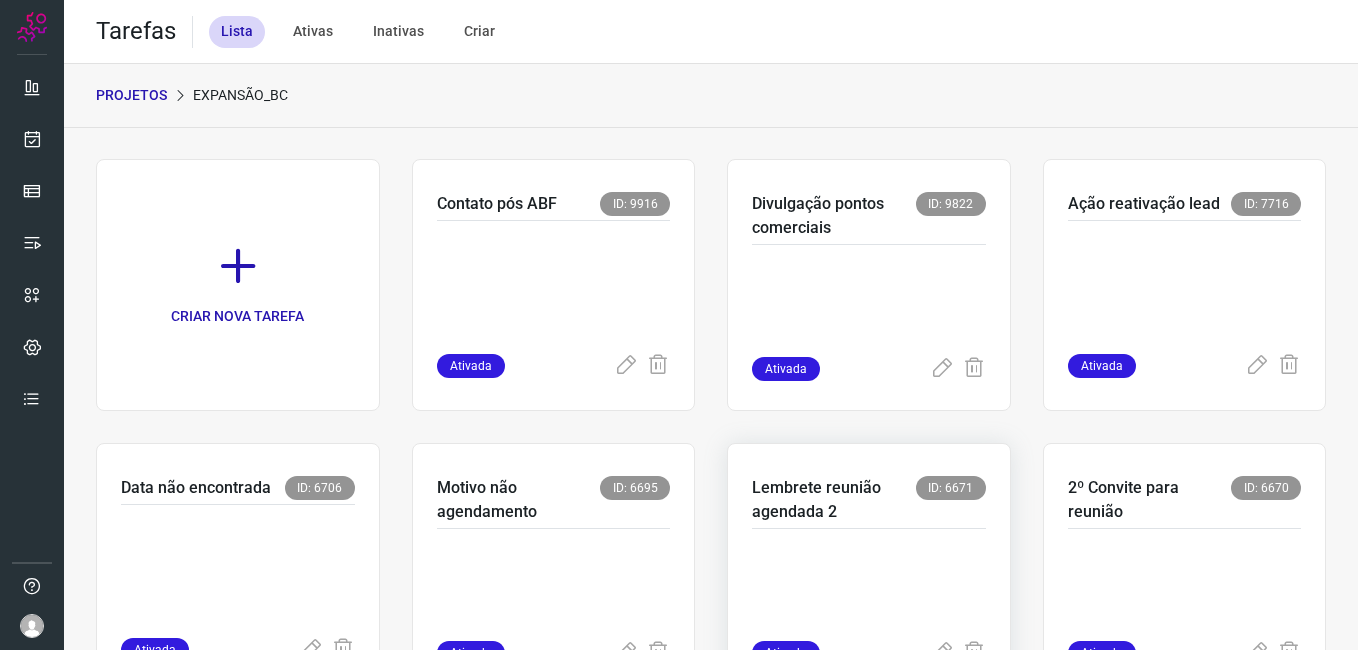 click at bounding box center [869, 591] 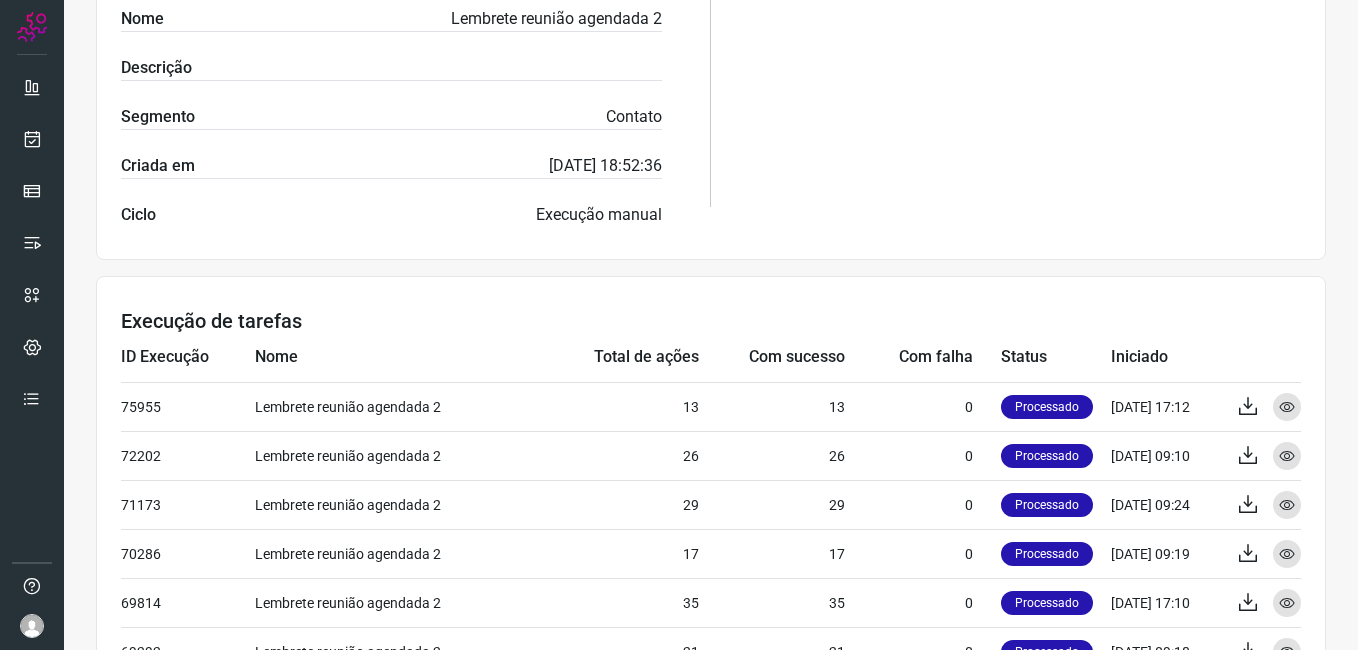 scroll, scrollTop: 0, scrollLeft: 0, axis: both 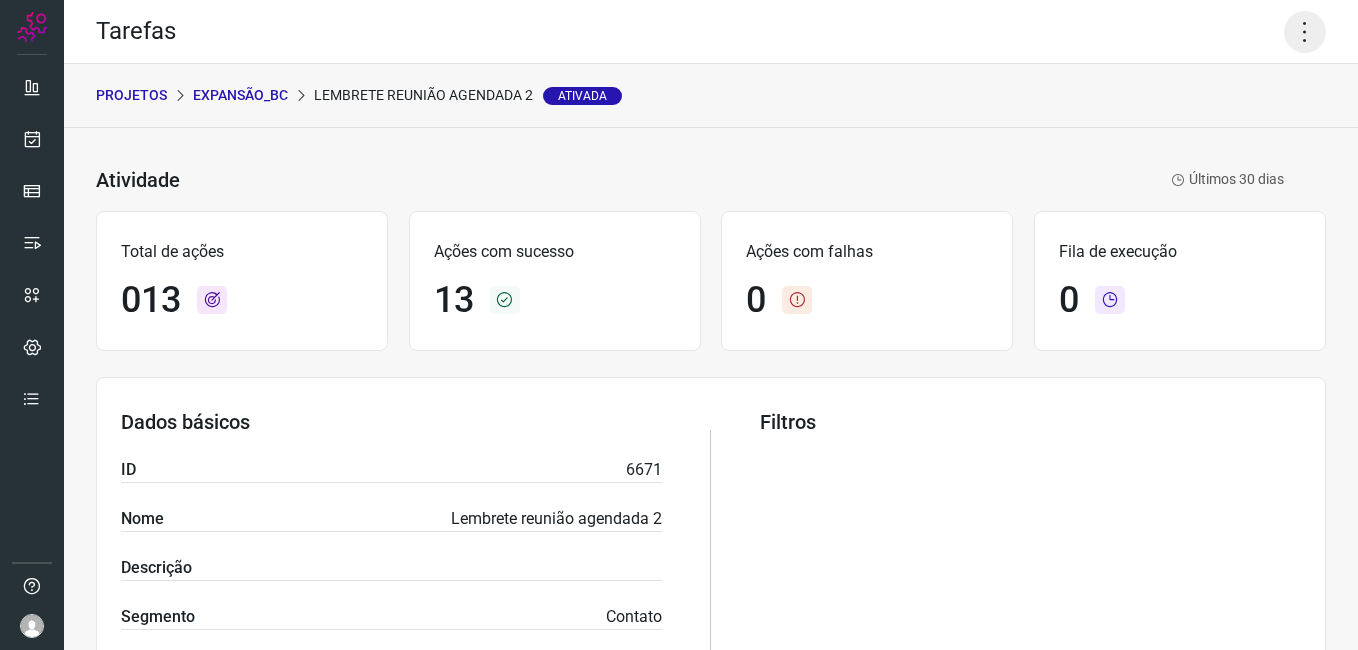 click 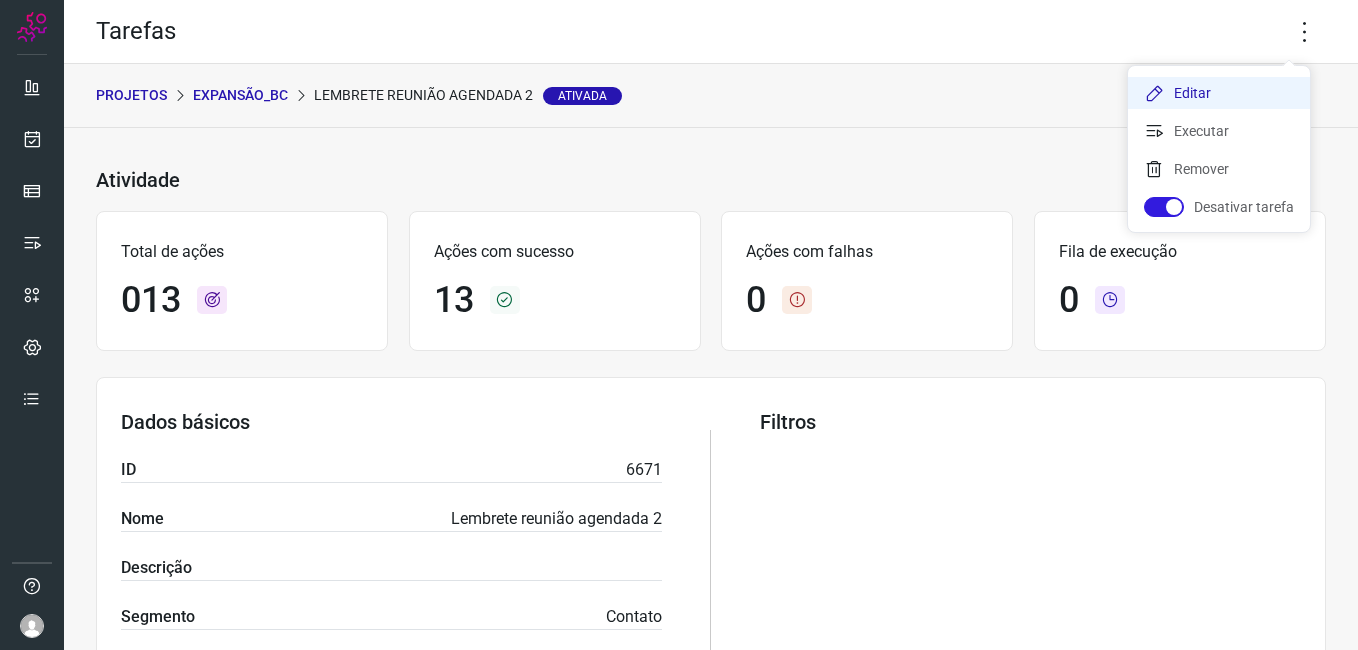 click on "Editar" 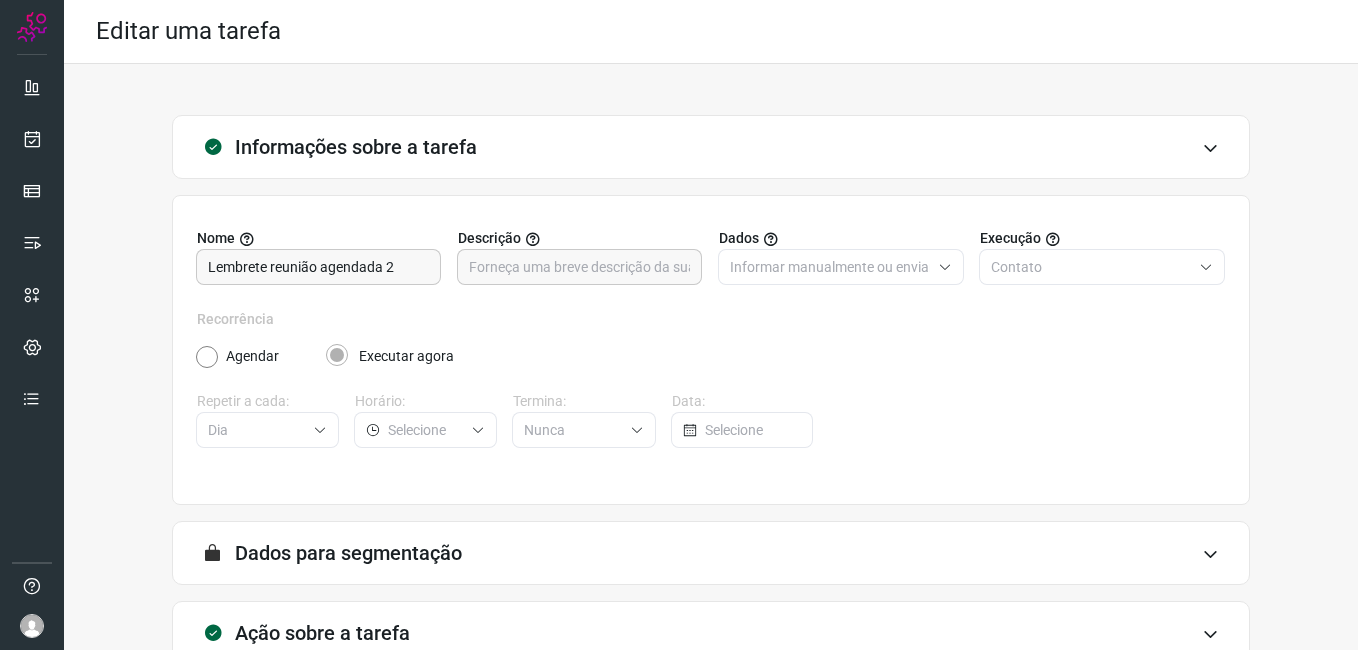 scroll, scrollTop: 131, scrollLeft: 0, axis: vertical 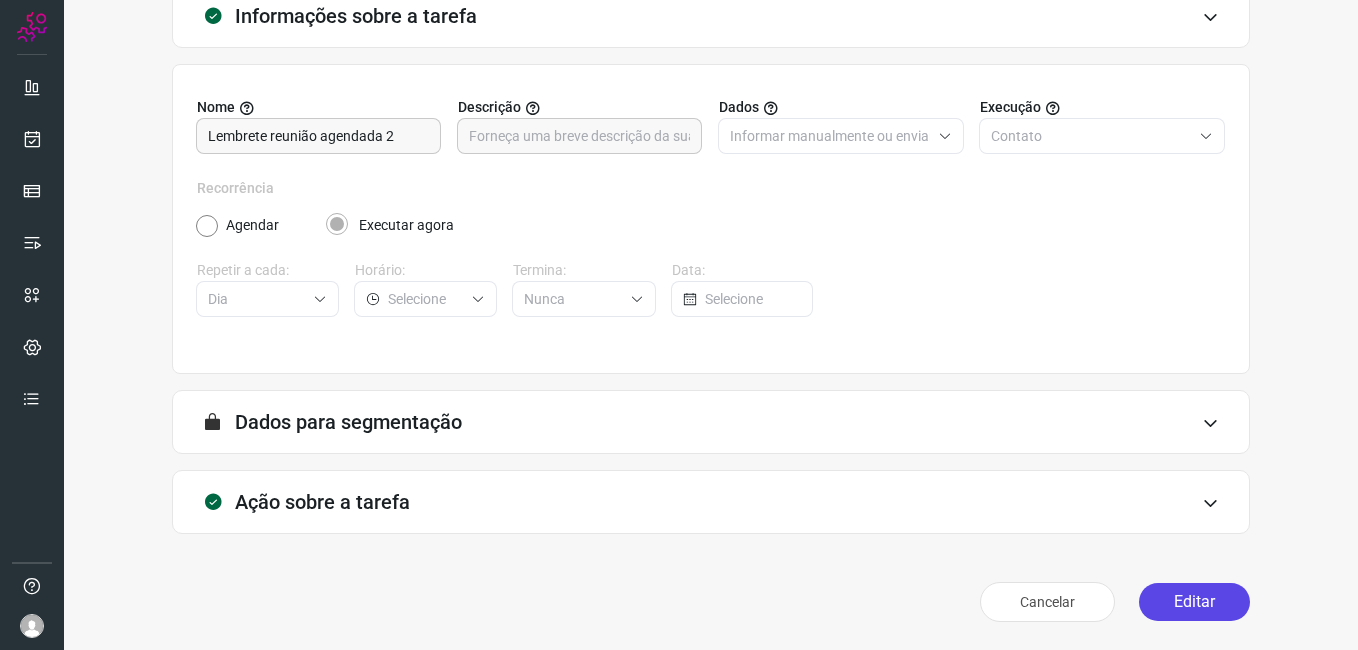click on "Editar" at bounding box center (1194, 602) 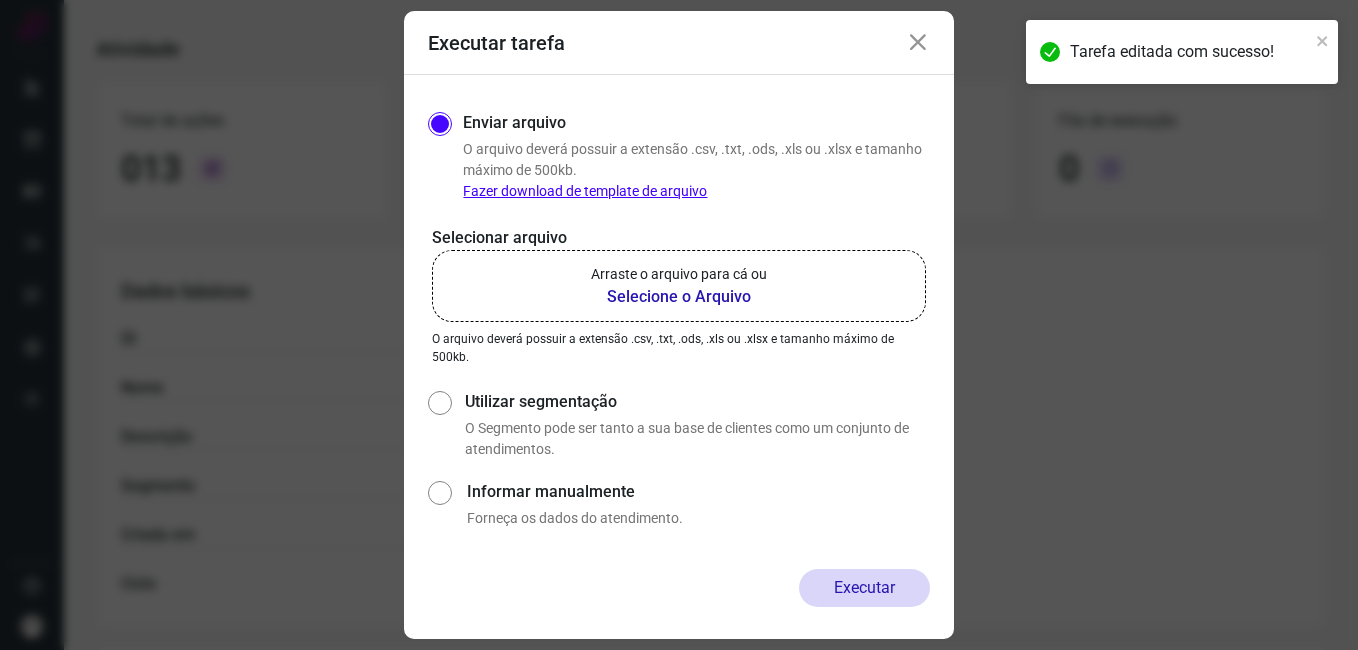 click on "Selecione o Arquivo" at bounding box center [679, 297] 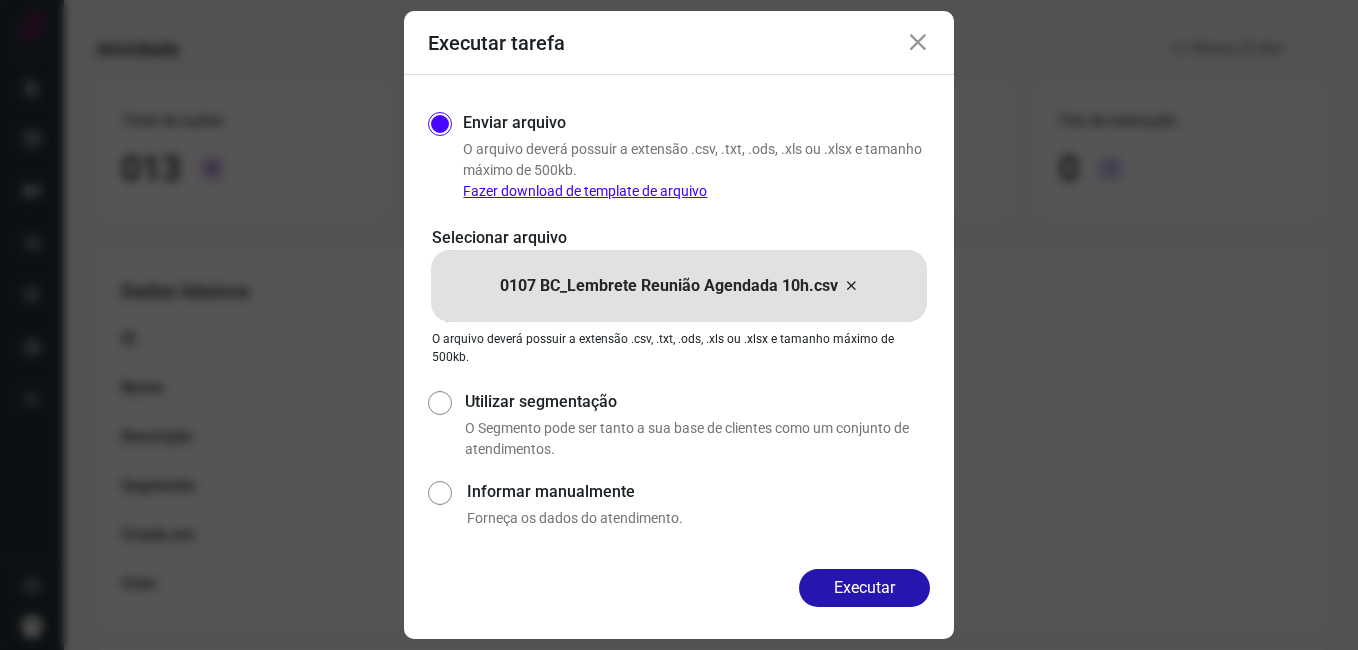 click on "Executar" at bounding box center (864, 588) 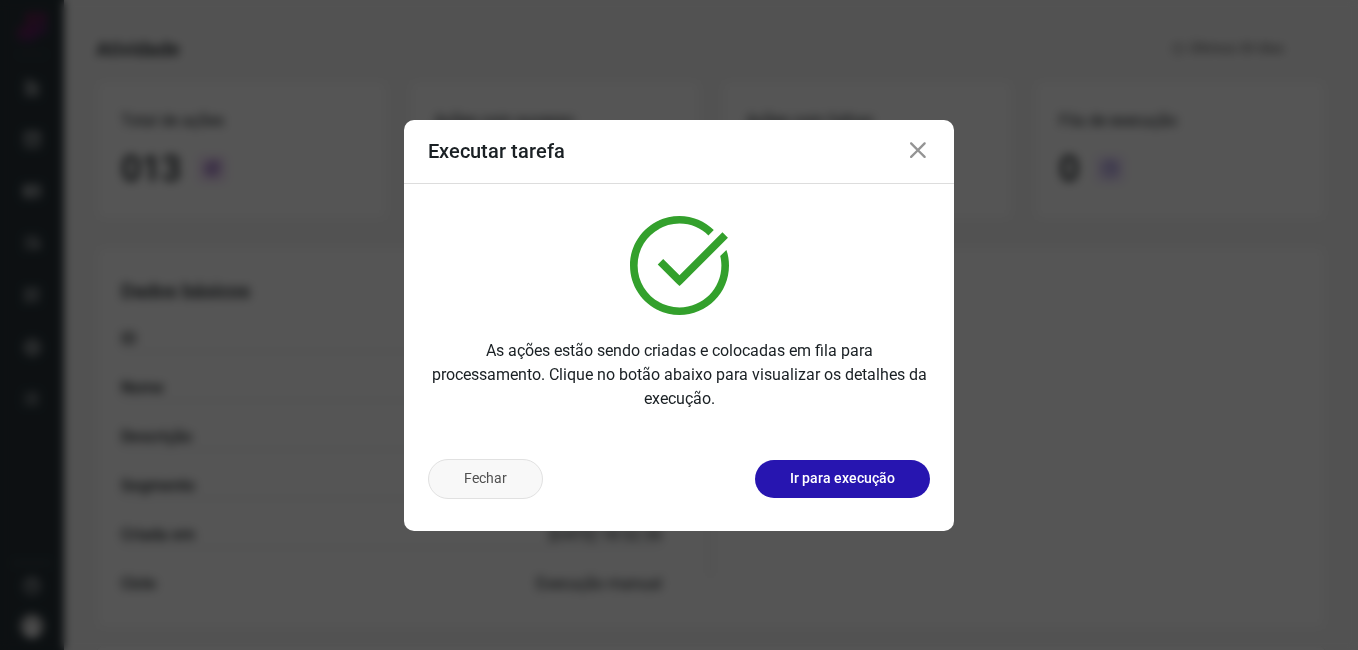 click on "Fechar" at bounding box center (485, 479) 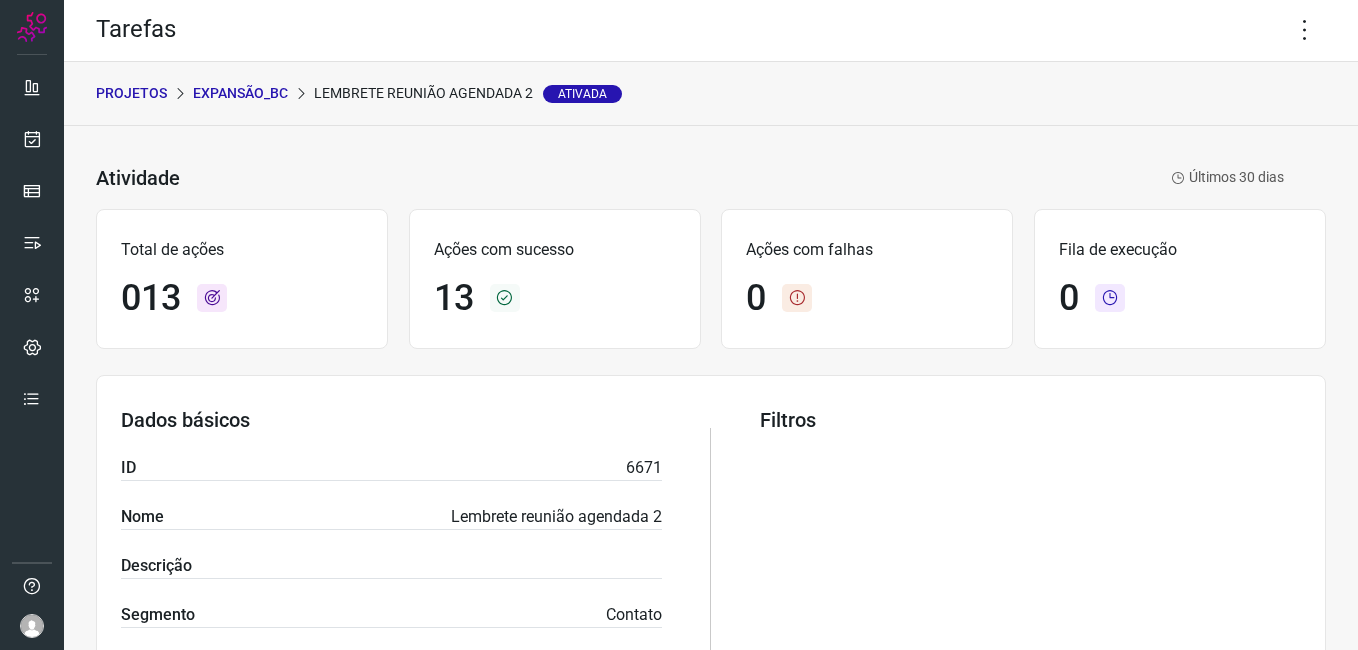 scroll, scrollTop: 0, scrollLeft: 0, axis: both 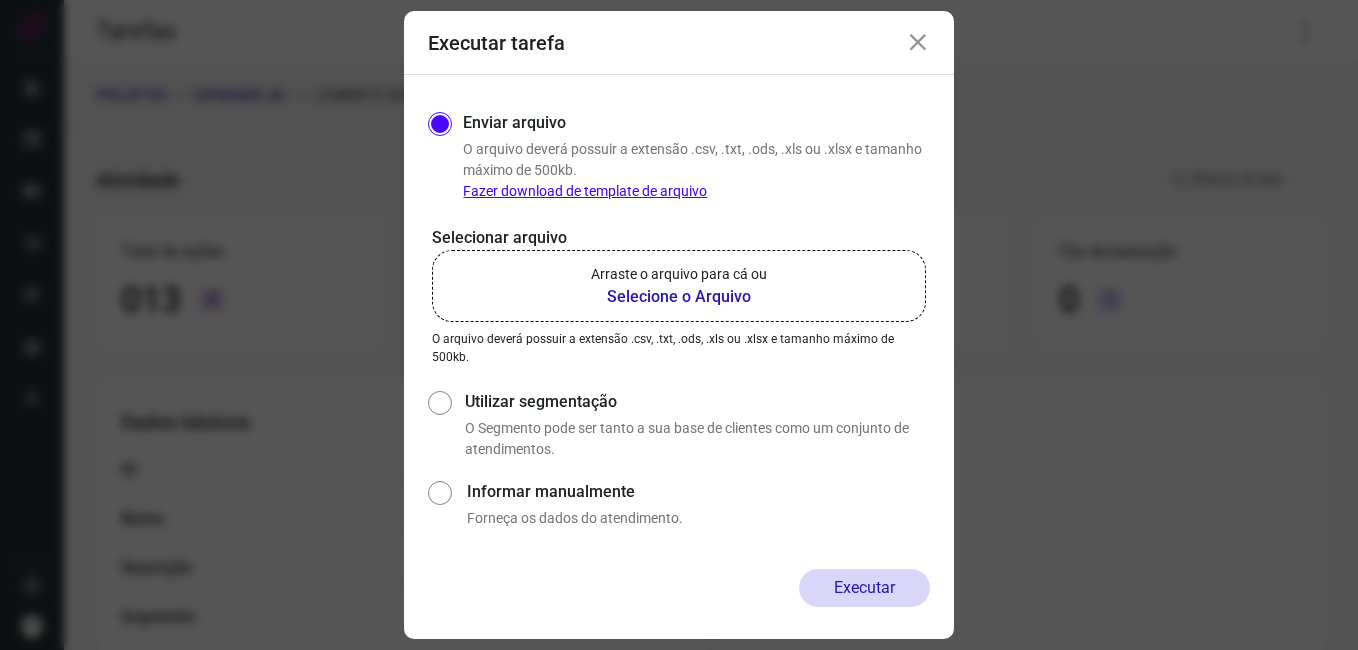 click at bounding box center [918, 43] 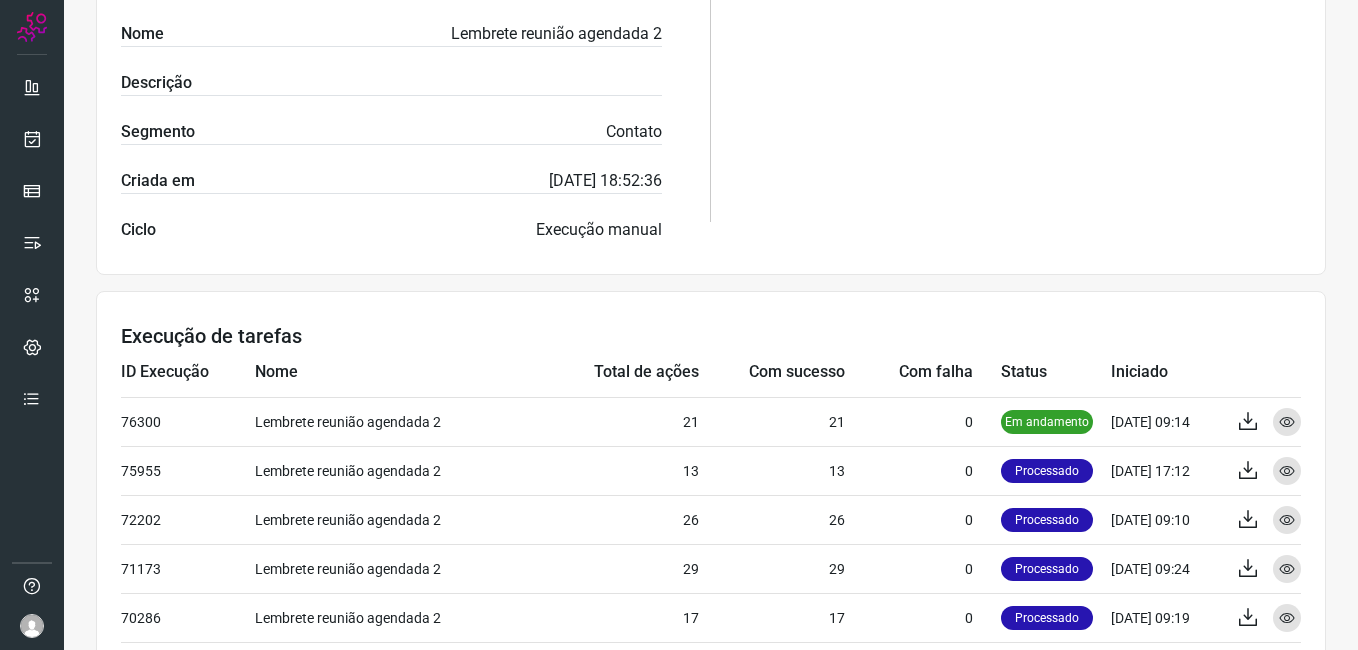 scroll, scrollTop: 500, scrollLeft: 0, axis: vertical 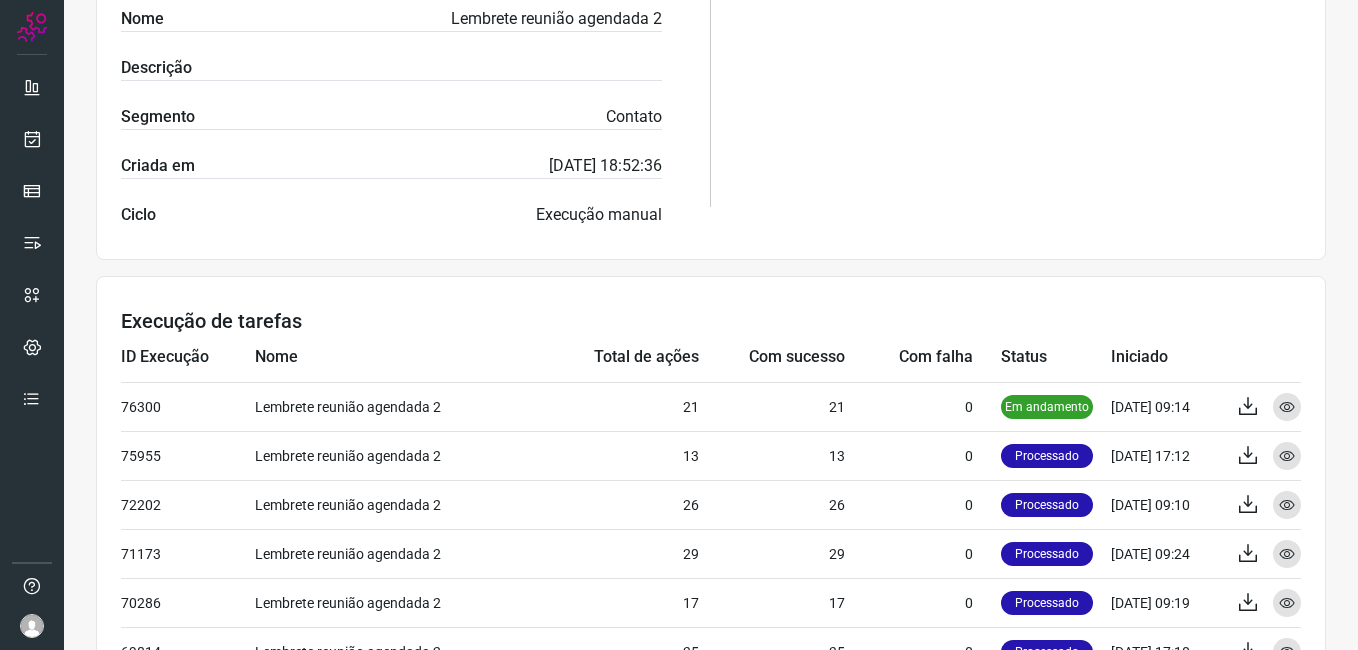 click on "Filtros" at bounding box center (1030, 68) 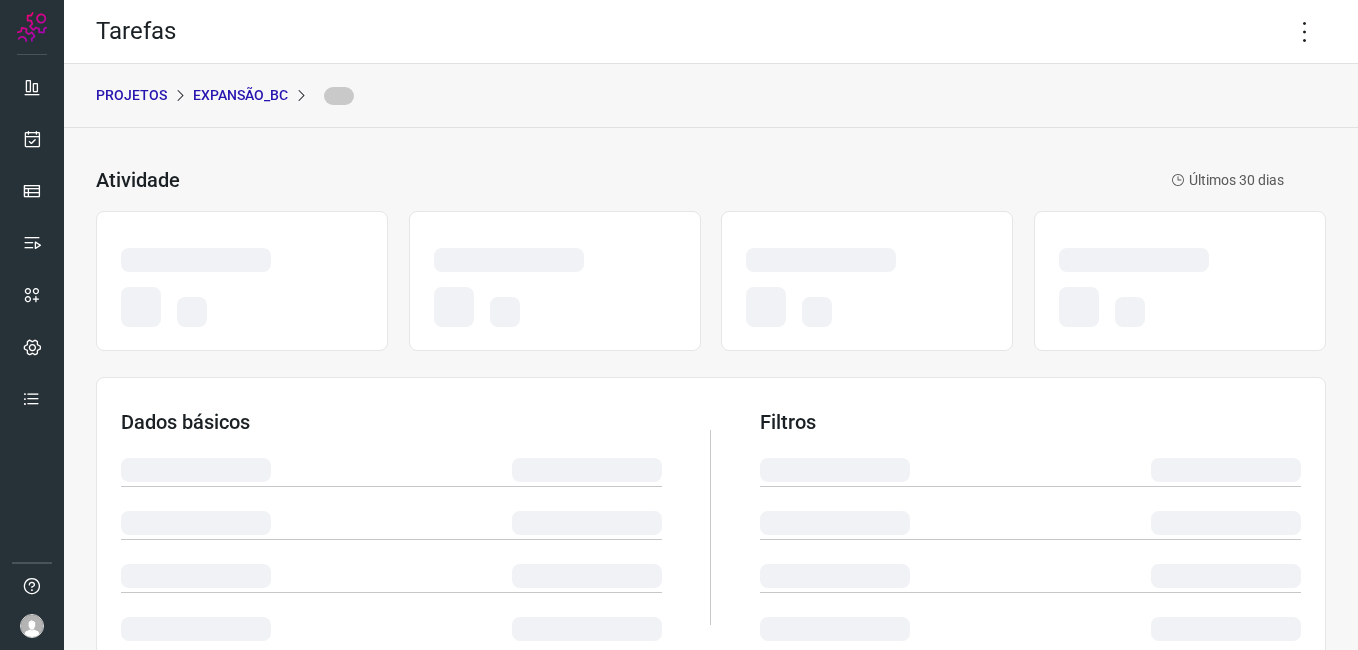 scroll, scrollTop: 0, scrollLeft: 0, axis: both 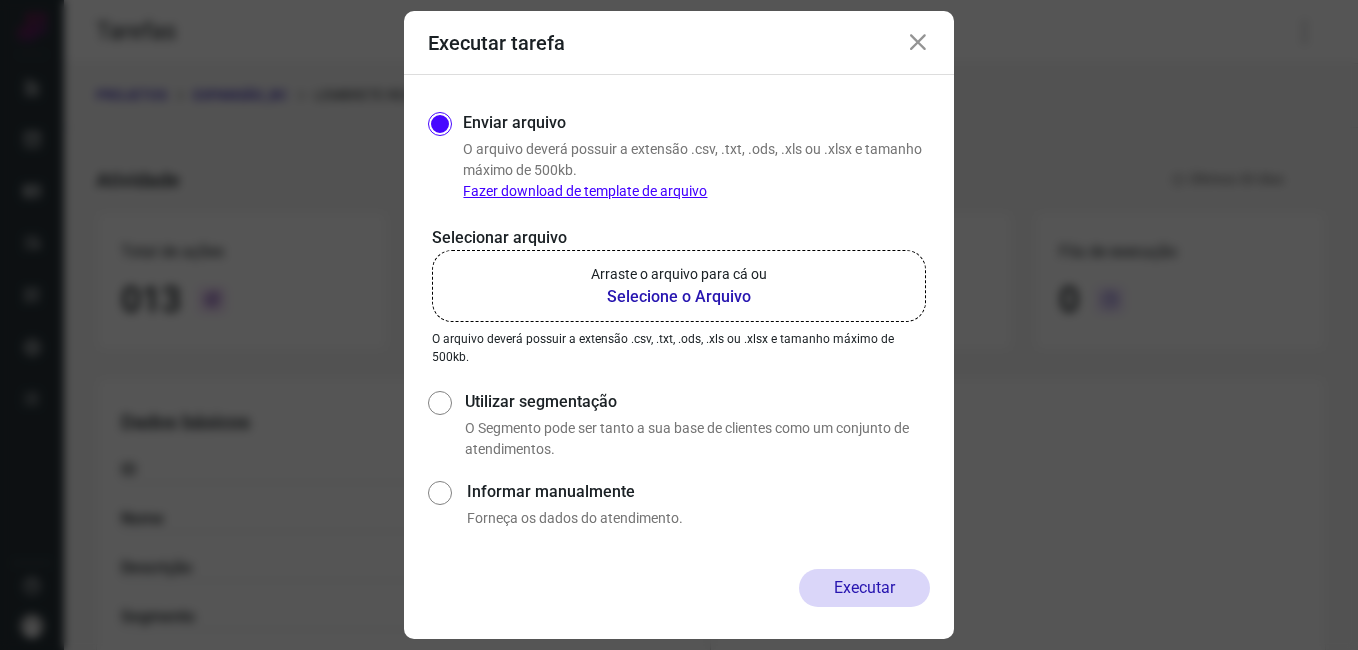 click at bounding box center [918, 43] 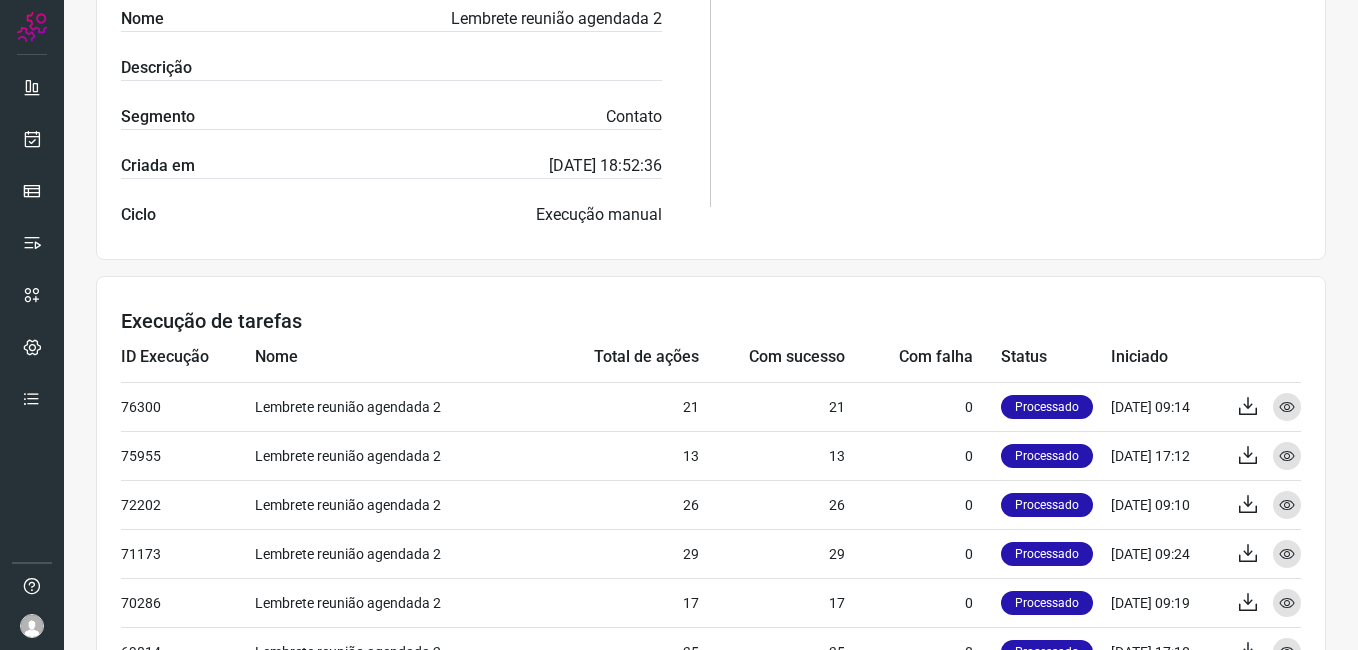 scroll, scrollTop: 800, scrollLeft: 0, axis: vertical 